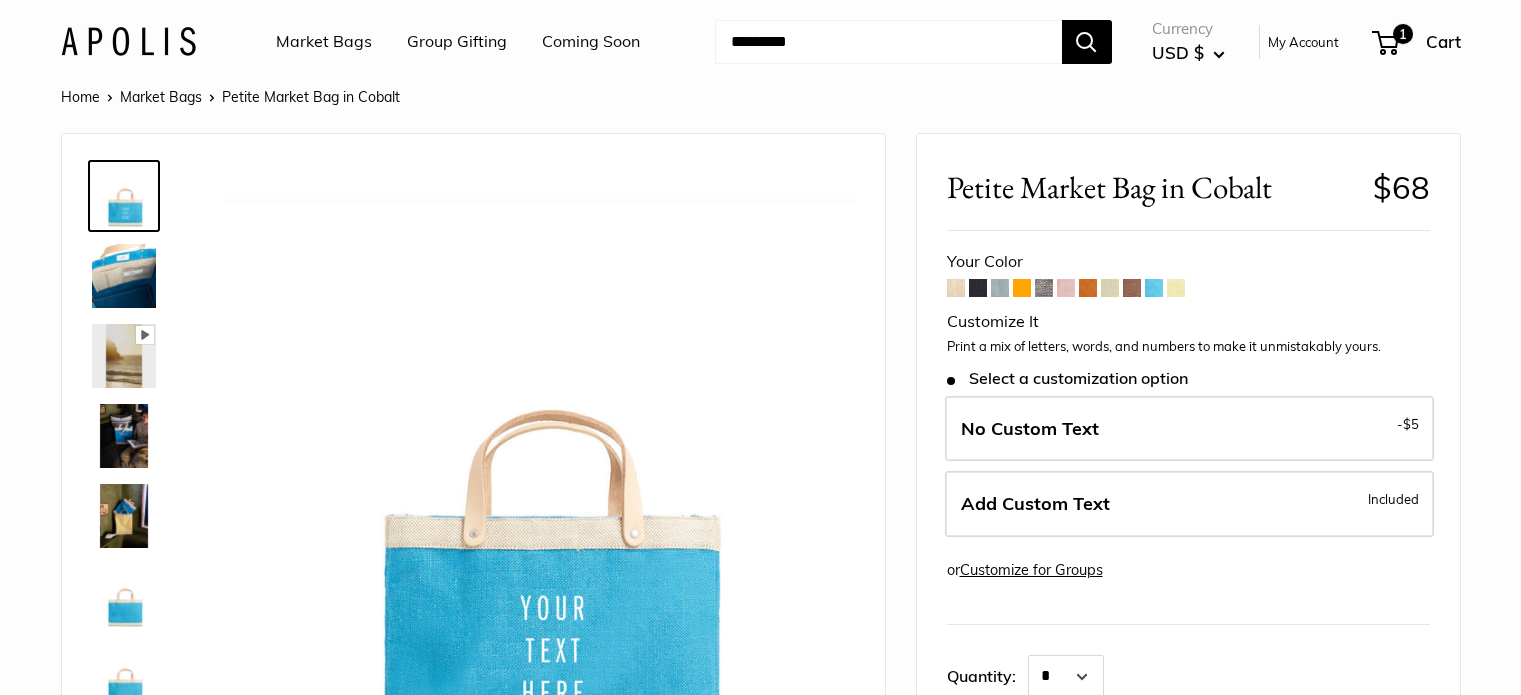 scroll, scrollTop: 0, scrollLeft: 0, axis: both 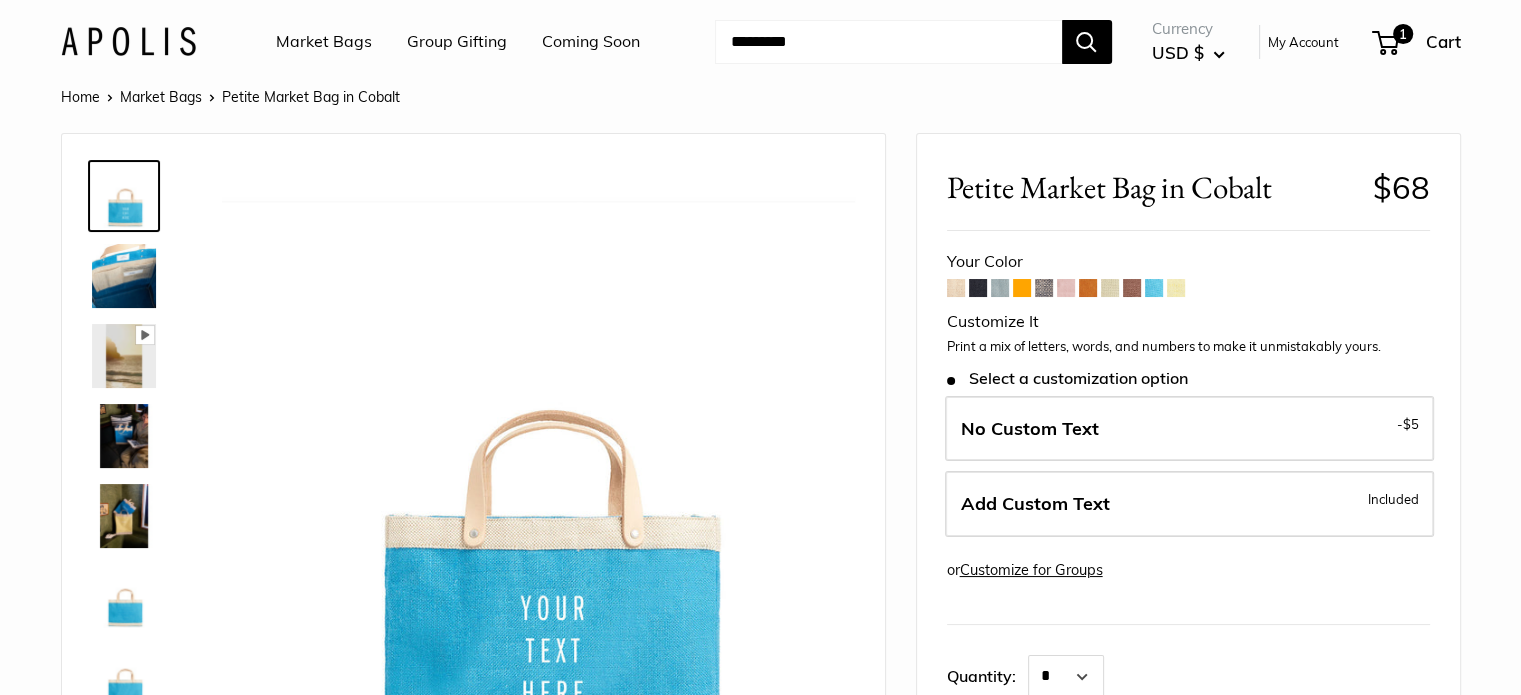 click at bounding box center [1000, 288] 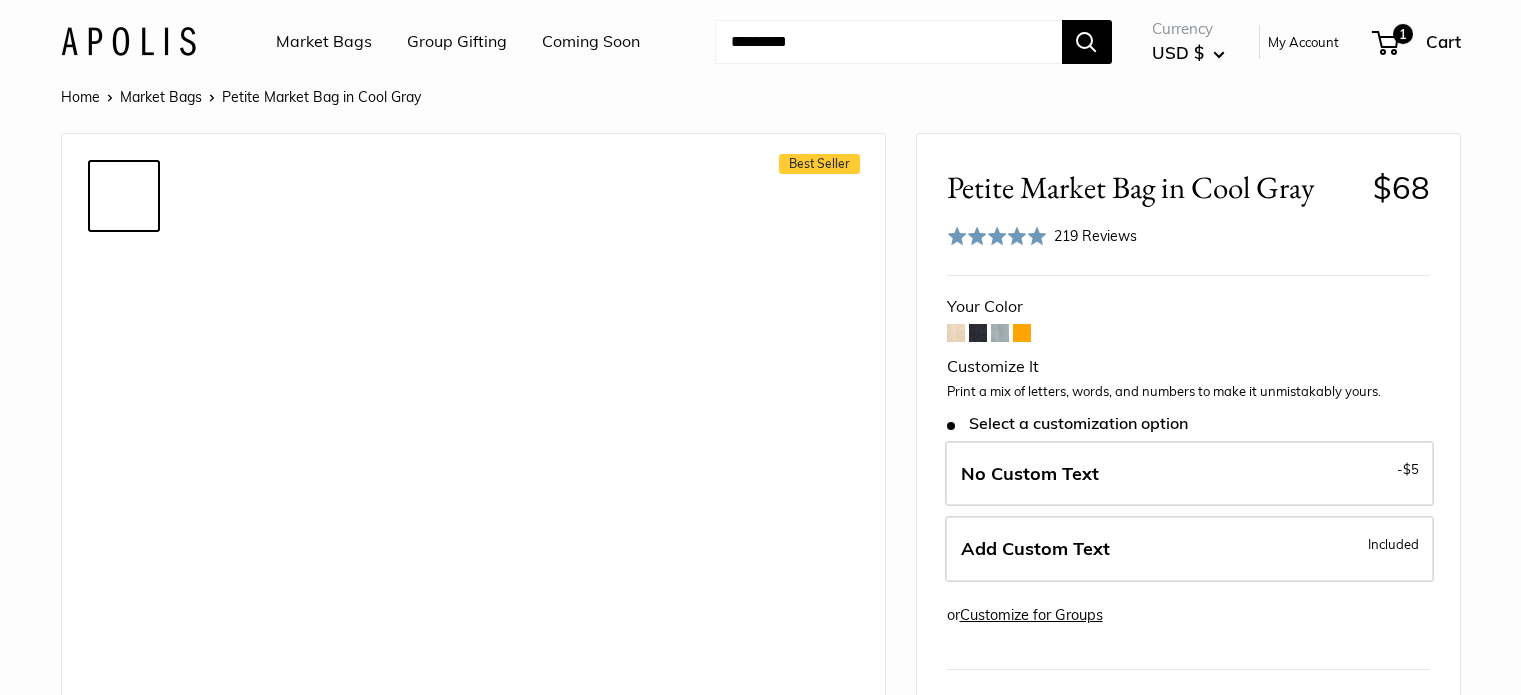 scroll, scrollTop: 0, scrollLeft: 0, axis: both 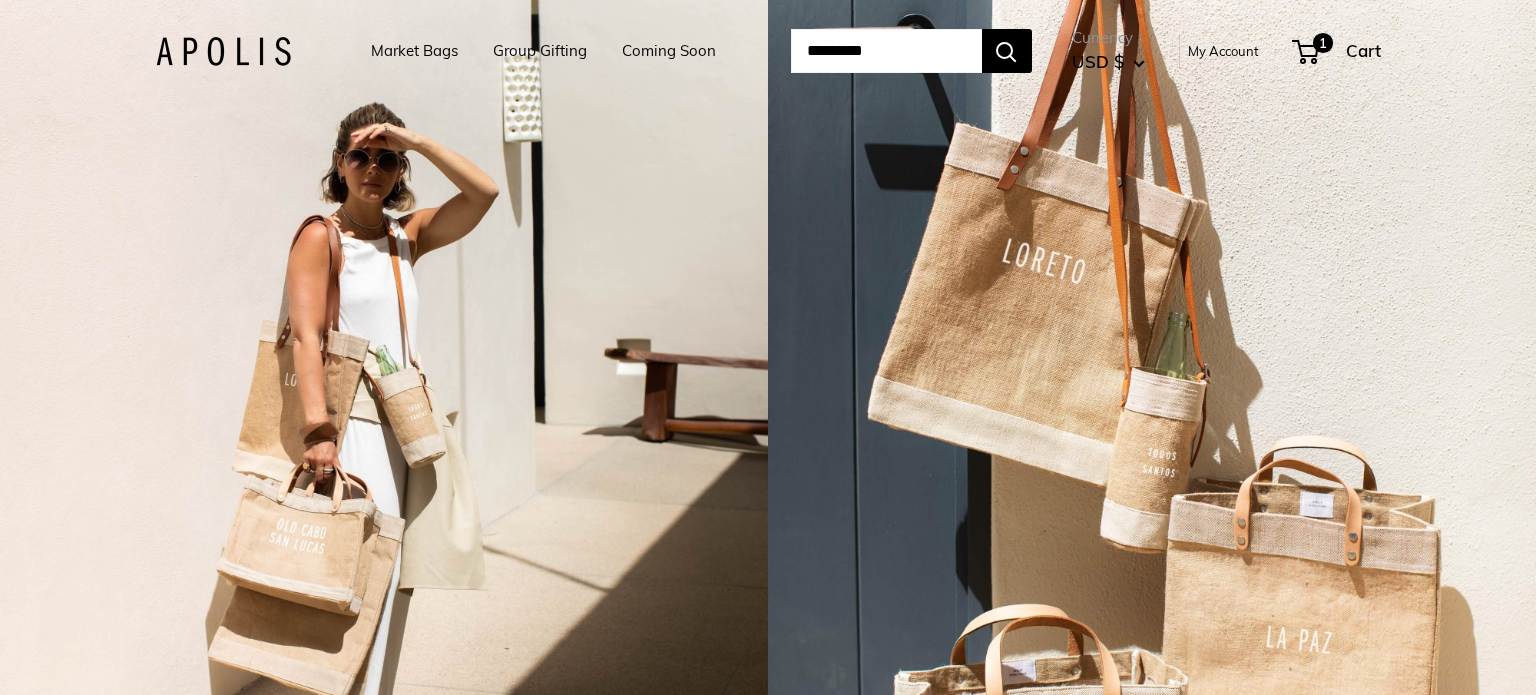 click at bounding box center [886, 51] 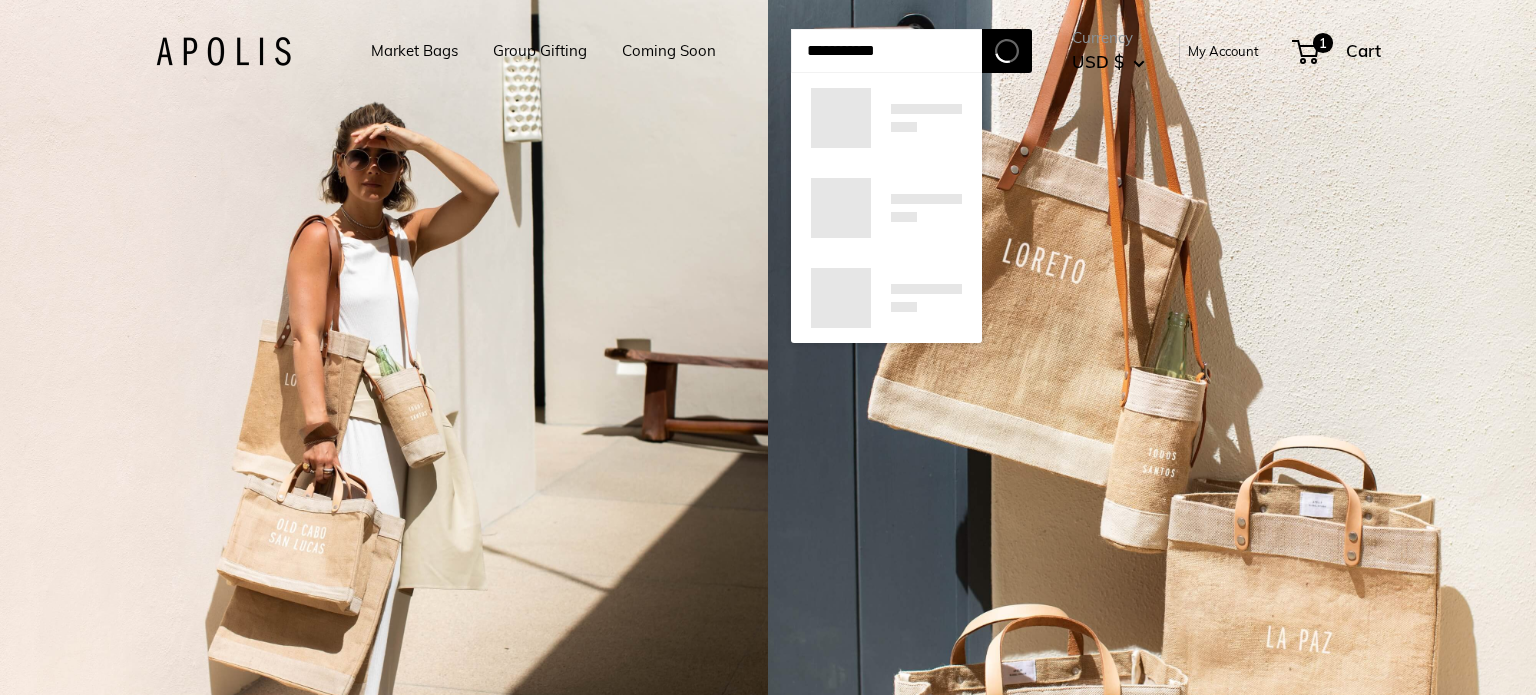 type on "**********" 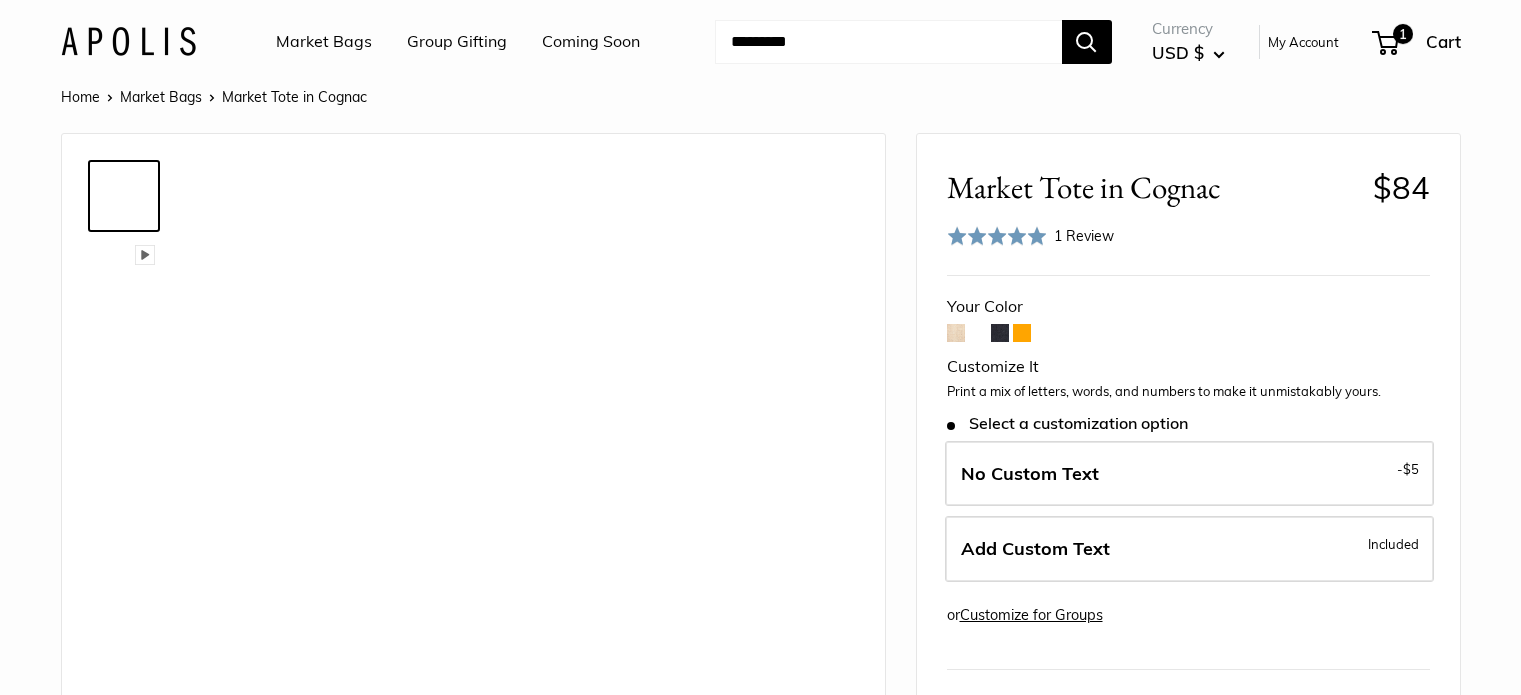 scroll, scrollTop: 0, scrollLeft: 0, axis: both 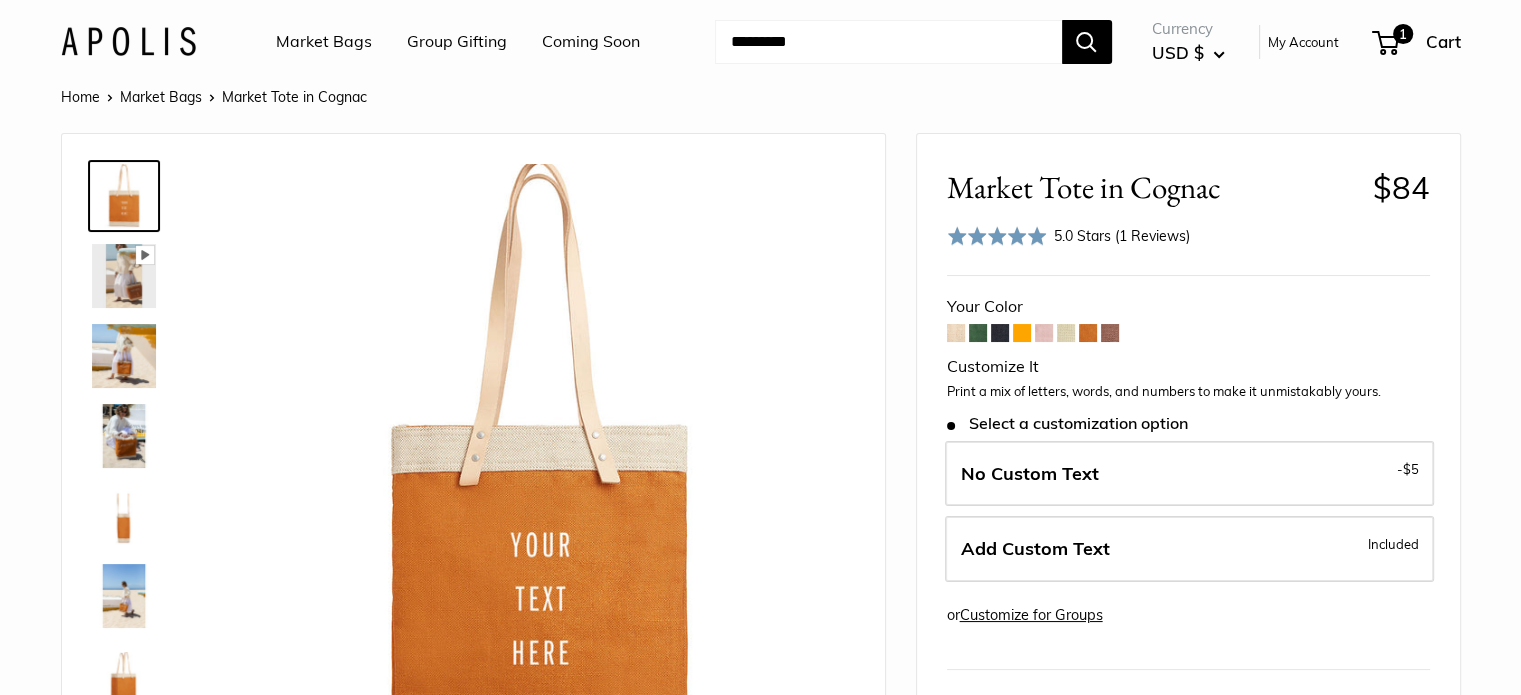 click at bounding box center [978, 333] 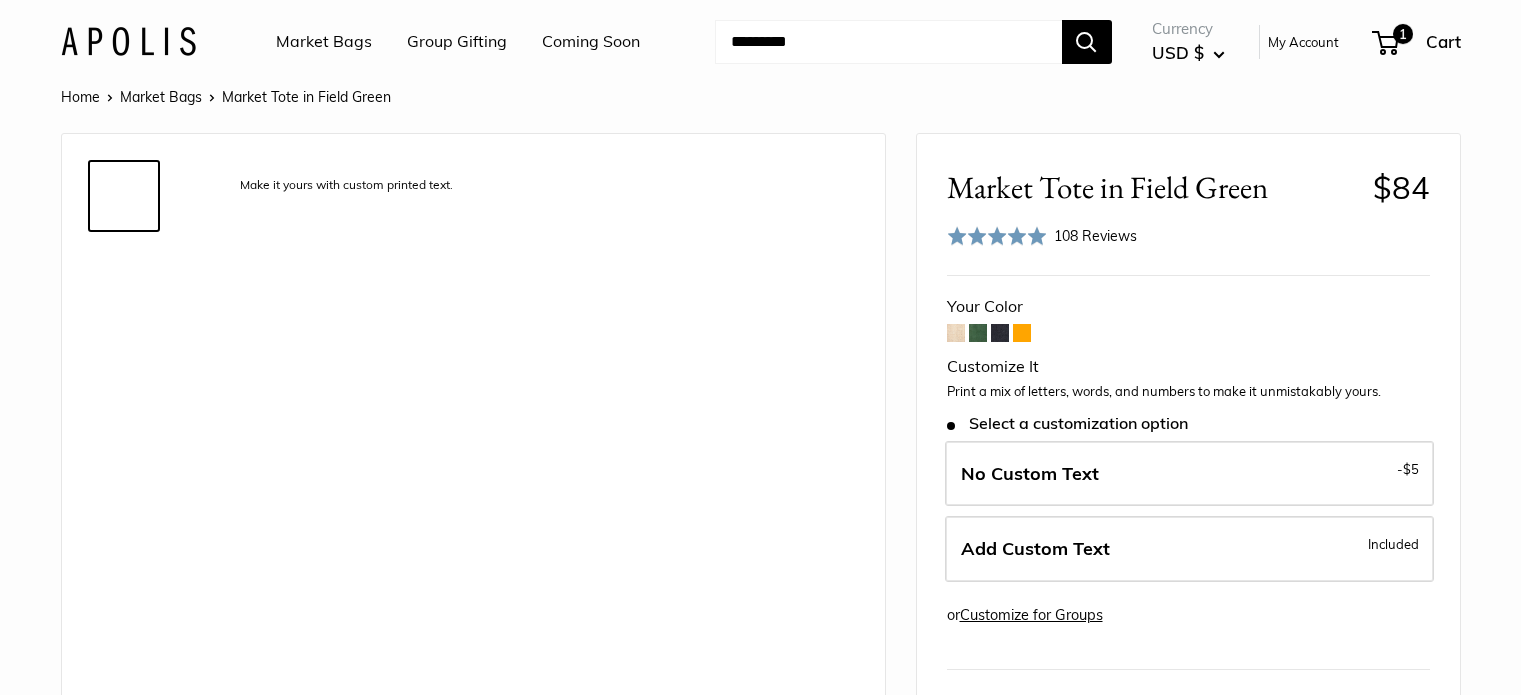 scroll, scrollTop: 0, scrollLeft: 0, axis: both 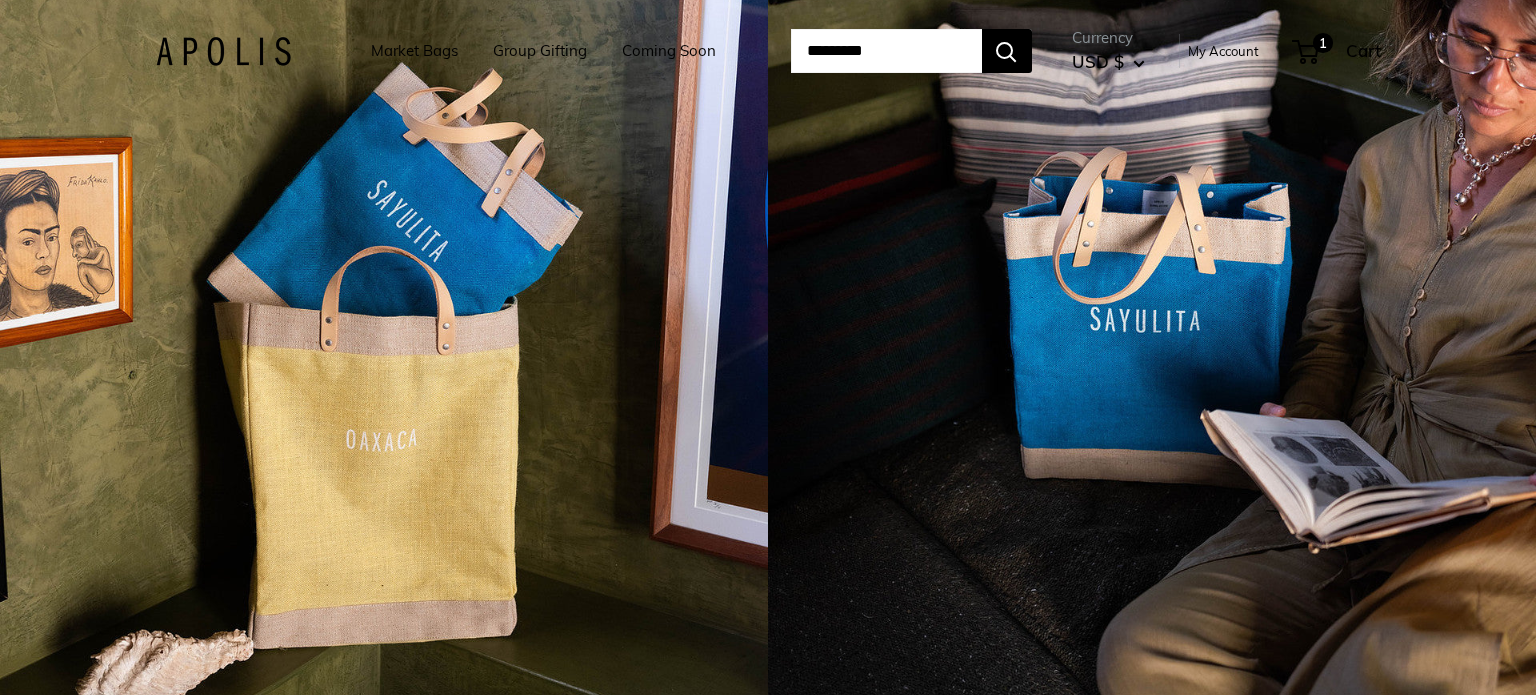 click on "Market Bags" at bounding box center (414, 51) 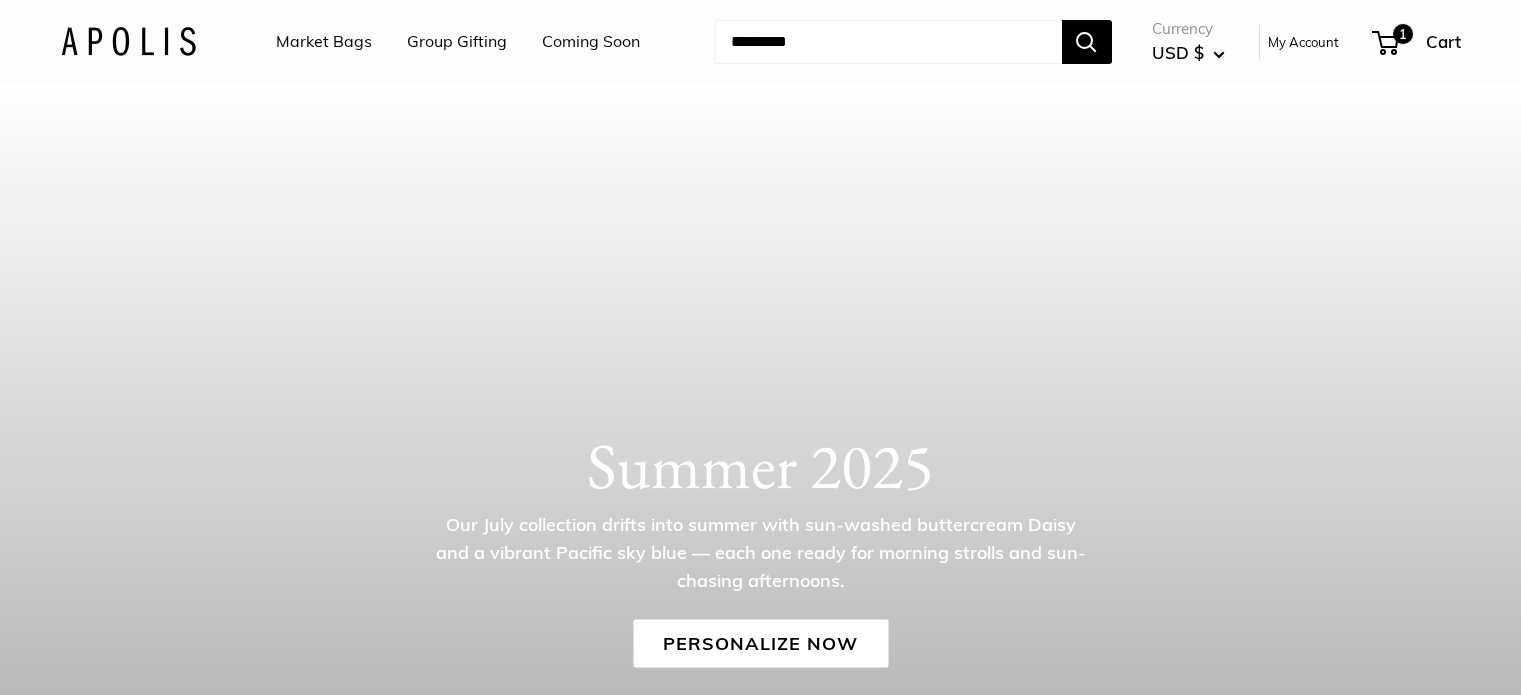 scroll, scrollTop: 0, scrollLeft: 0, axis: both 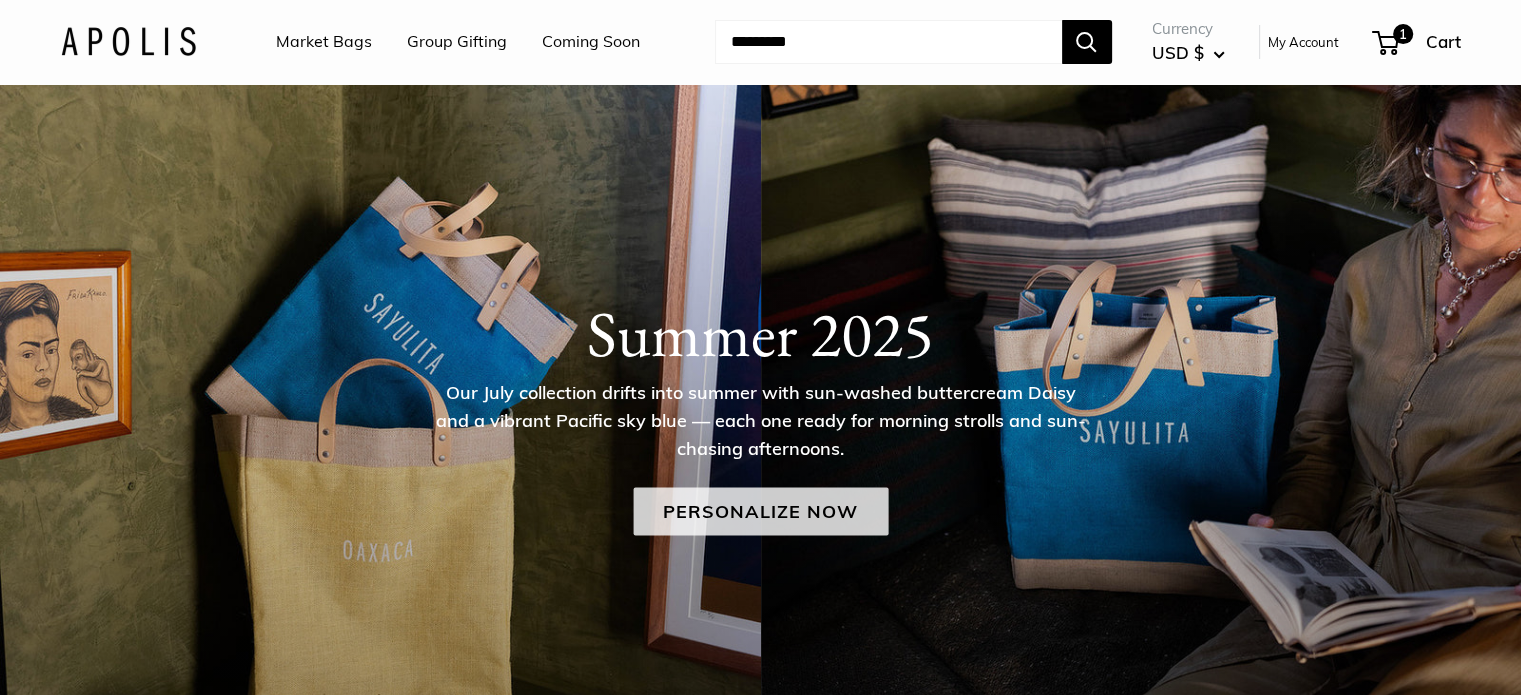 click on "Personalize Now" at bounding box center [760, 512] 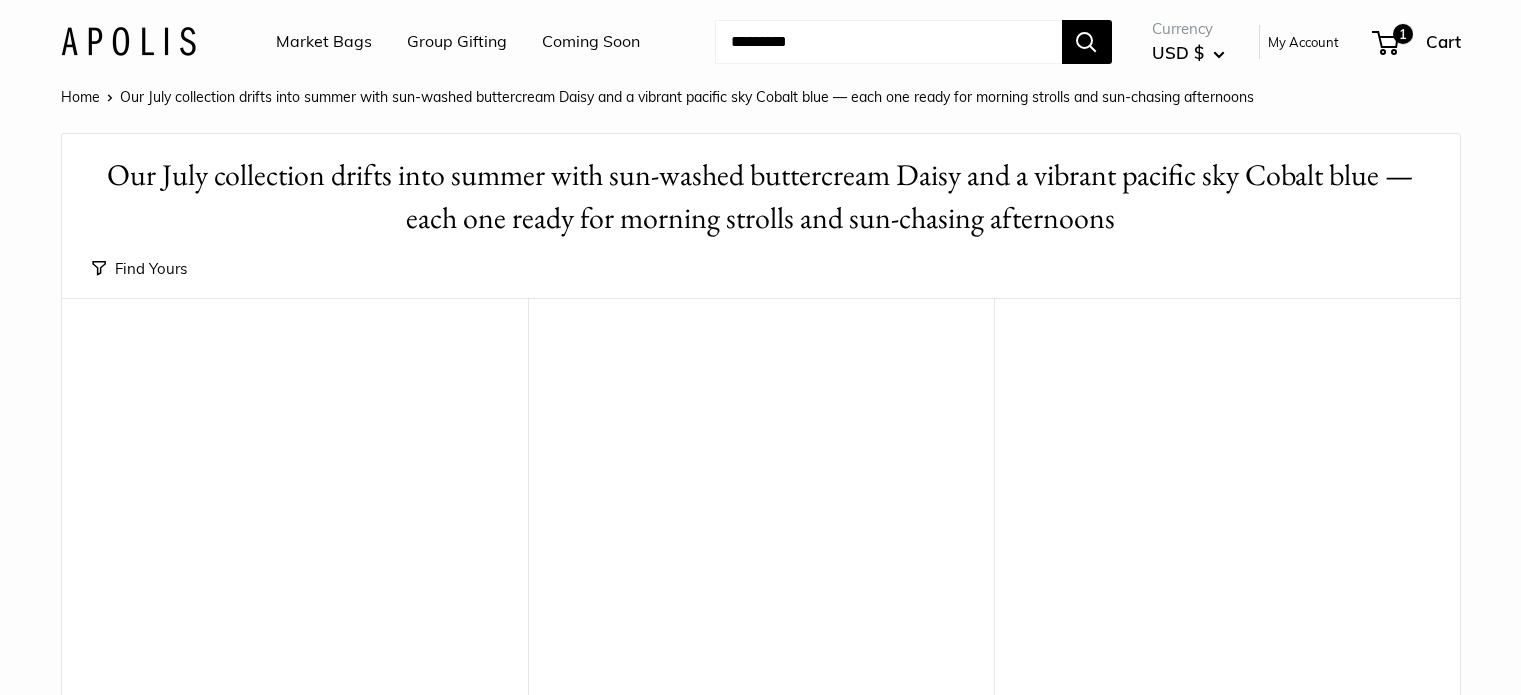 scroll, scrollTop: 0, scrollLeft: 0, axis: both 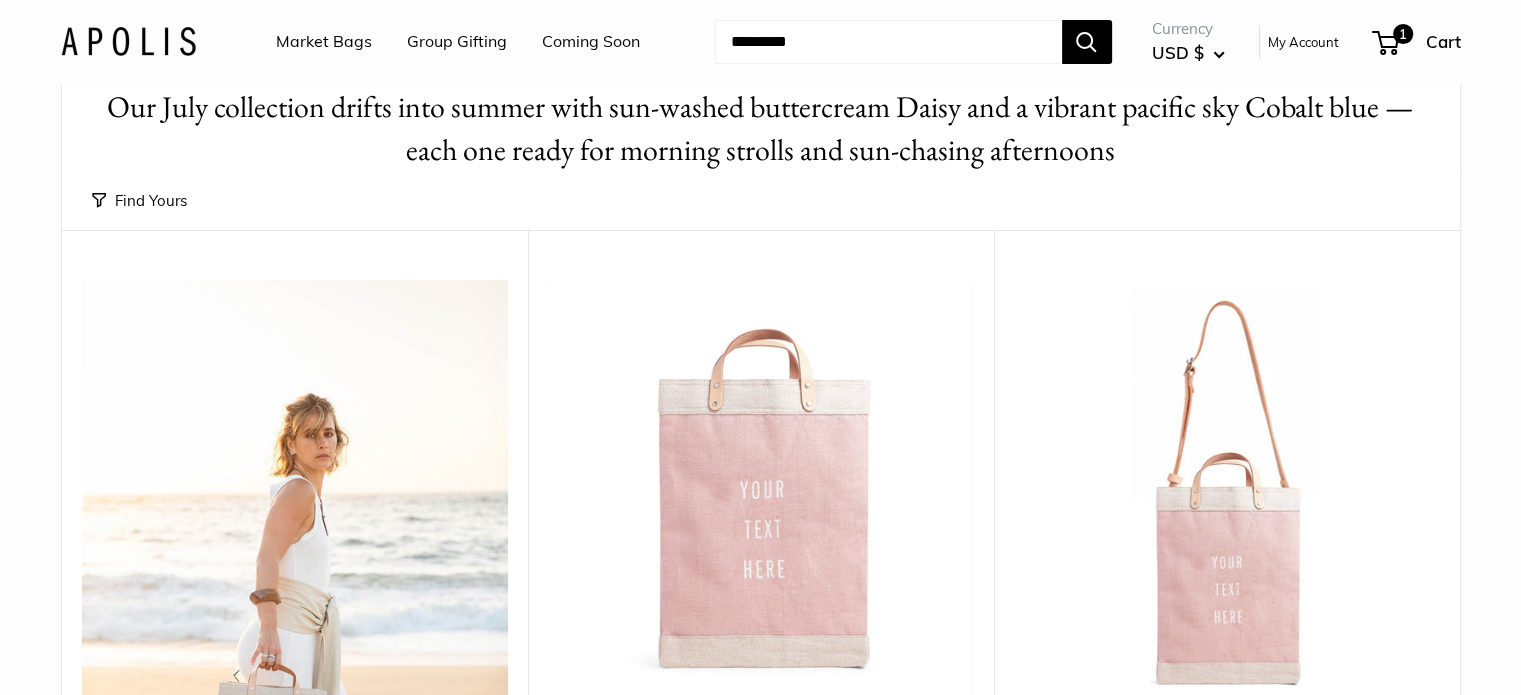 click on "Find Yours" at bounding box center [139, 201] 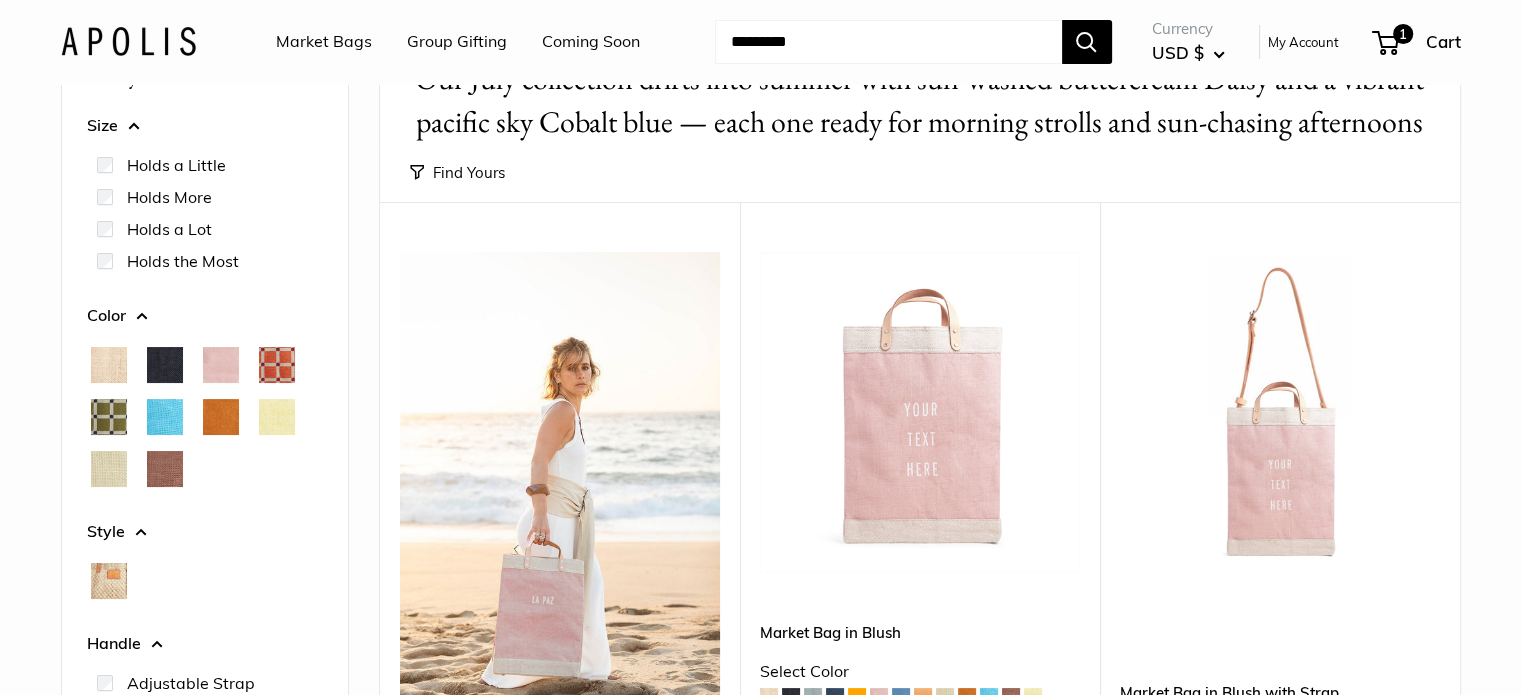 scroll, scrollTop: 60, scrollLeft: 0, axis: vertical 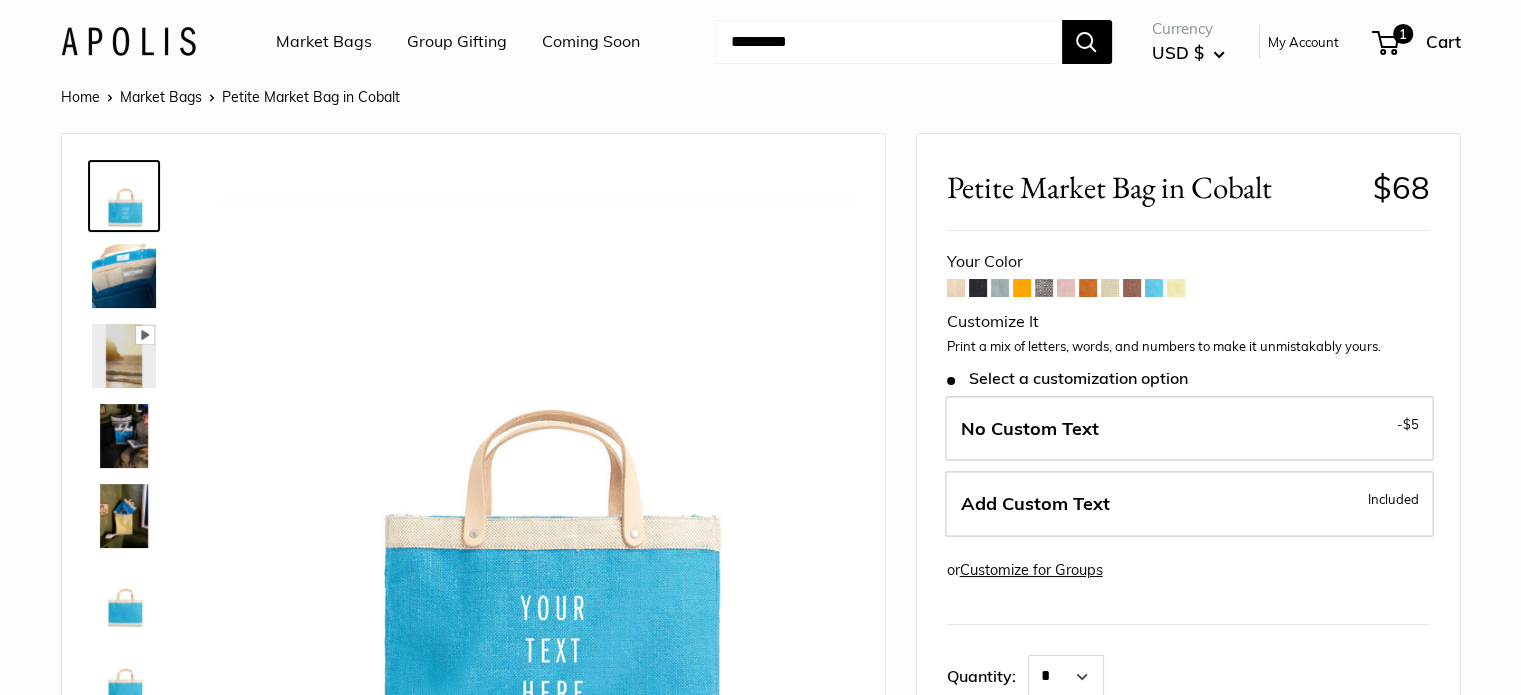 click at bounding box center [978, 288] 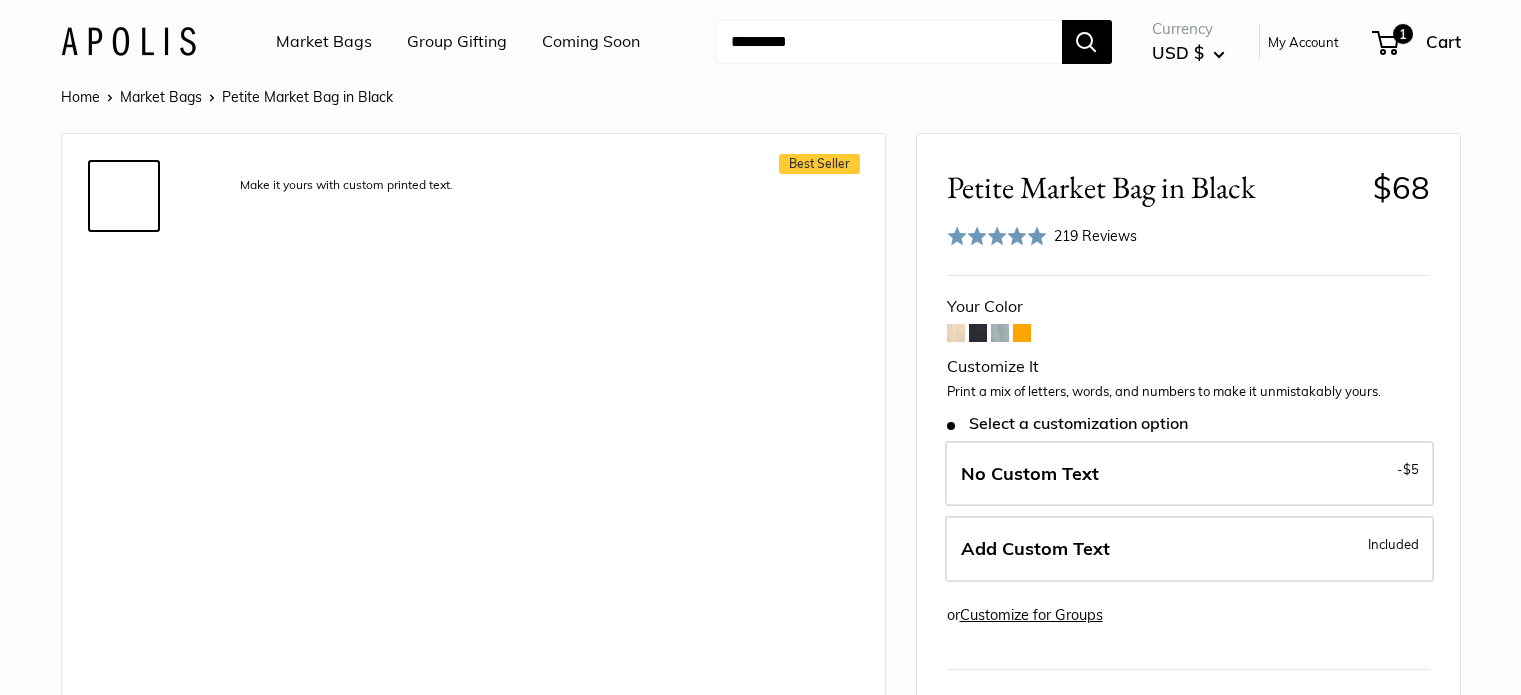 scroll, scrollTop: 0, scrollLeft: 0, axis: both 